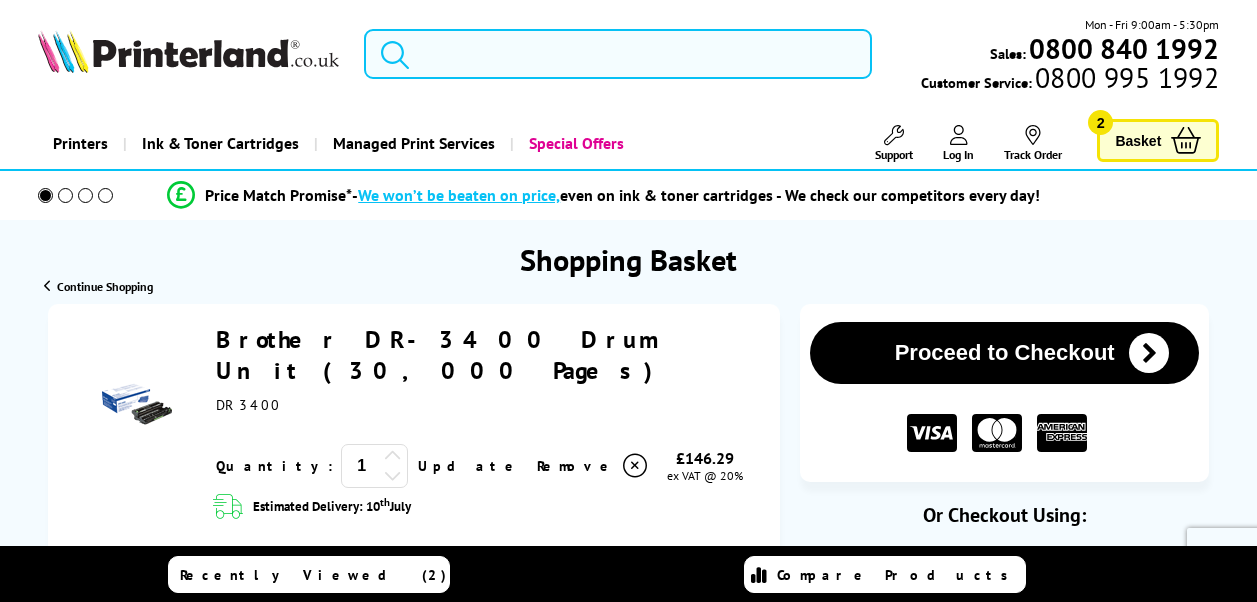 scroll, scrollTop: 0, scrollLeft: 0, axis: both 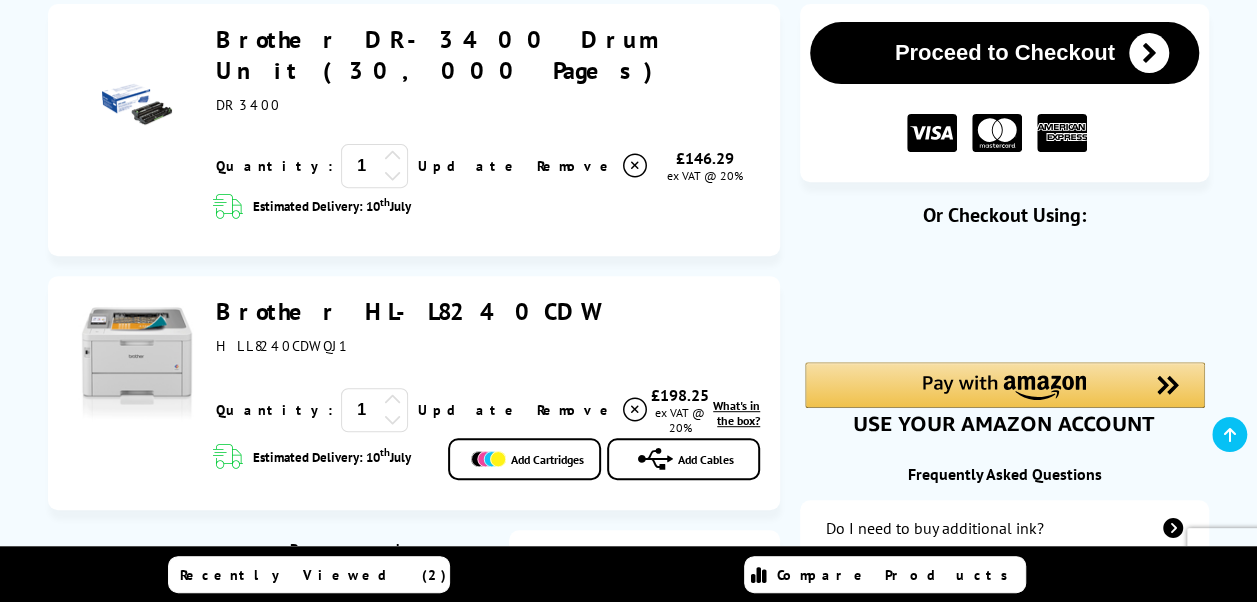 click on "Proceed to Checkout" at bounding box center (1004, 53) 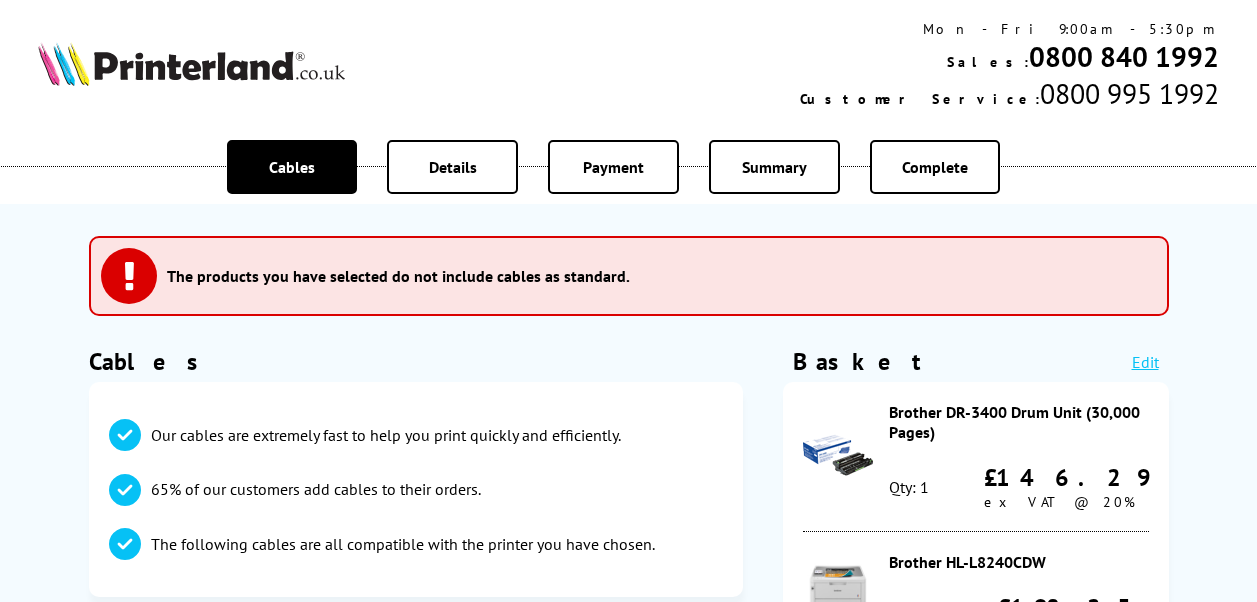 scroll, scrollTop: 0, scrollLeft: 0, axis: both 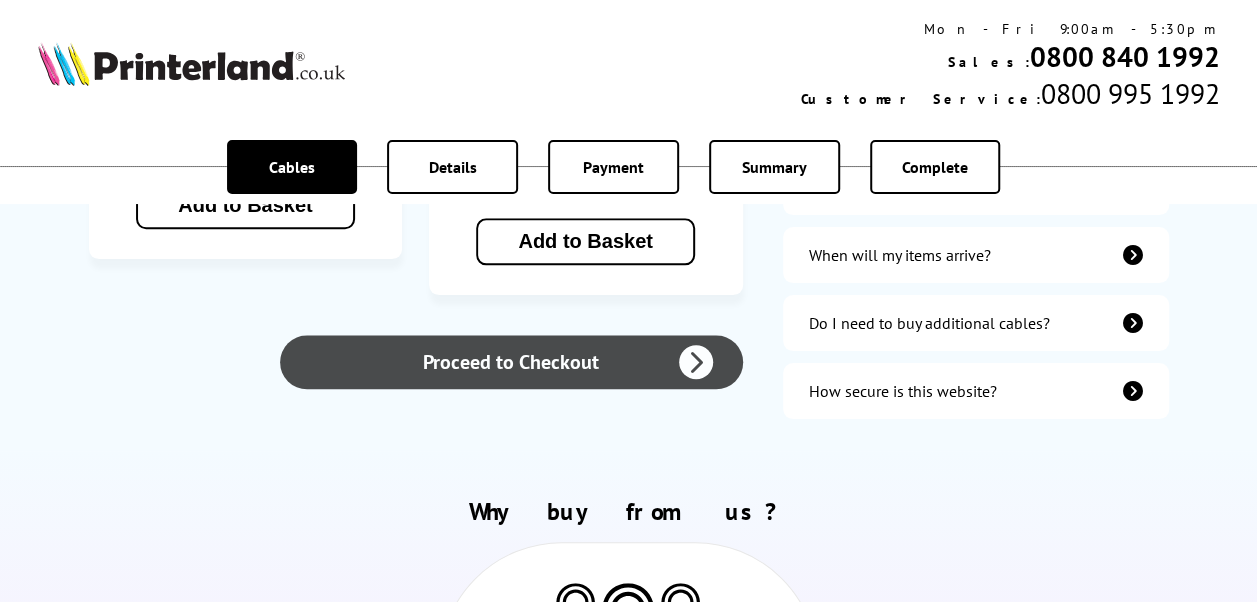 click on "Proceed to Checkout" at bounding box center [511, 362] 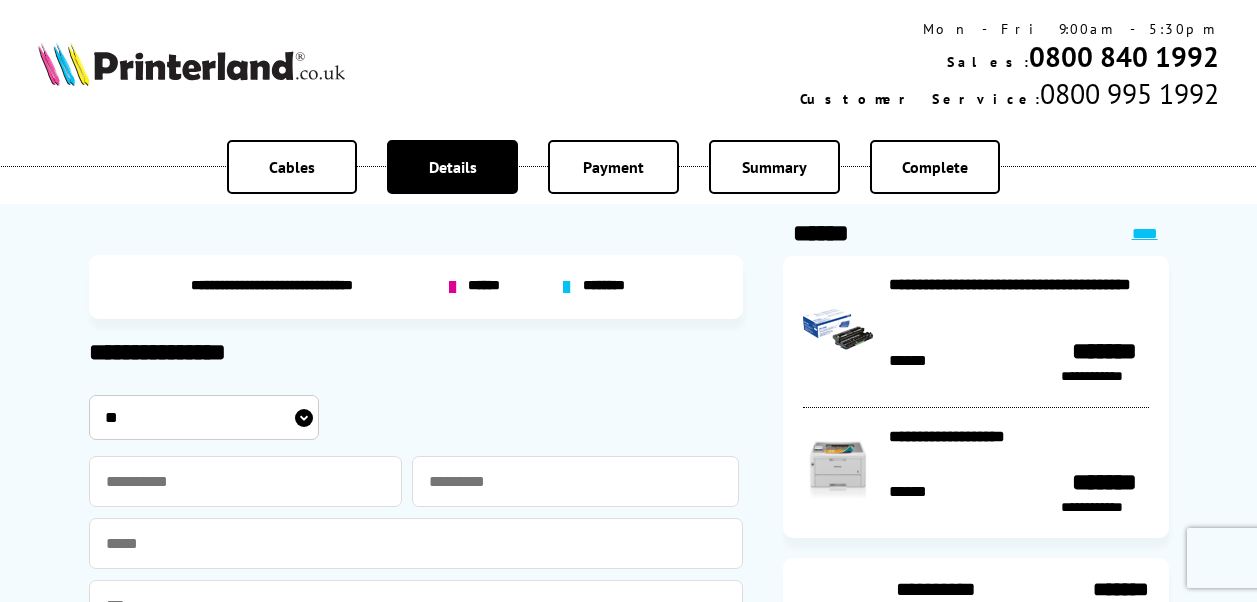 scroll, scrollTop: 0, scrollLeft: 0, axis: both 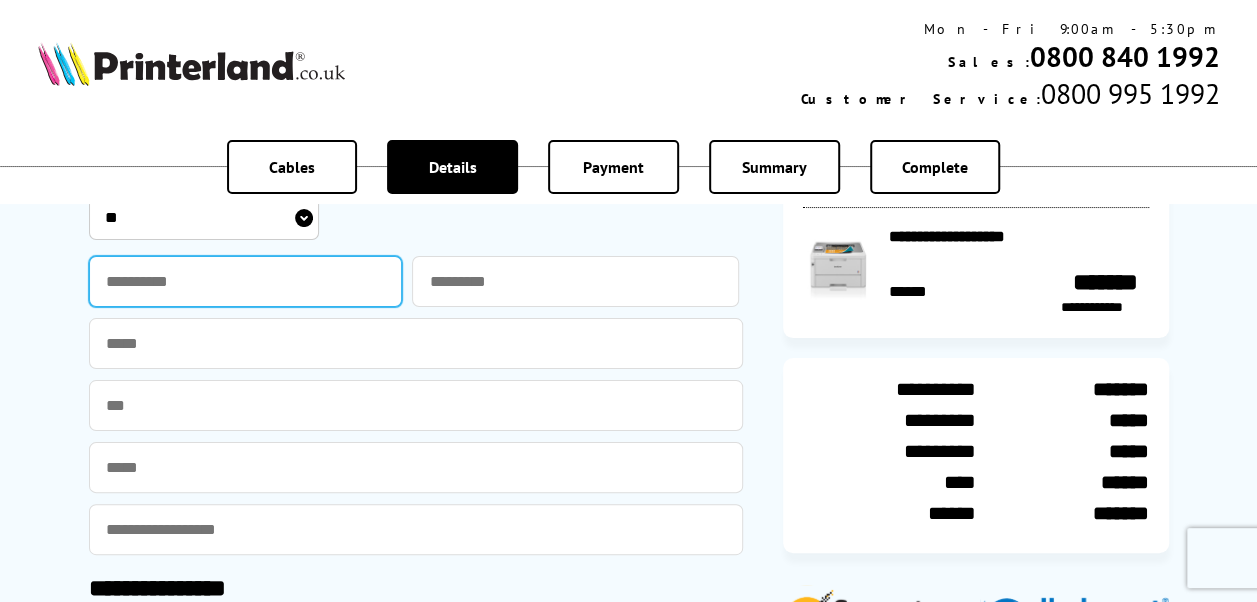 click at bounding box center [246, 281] 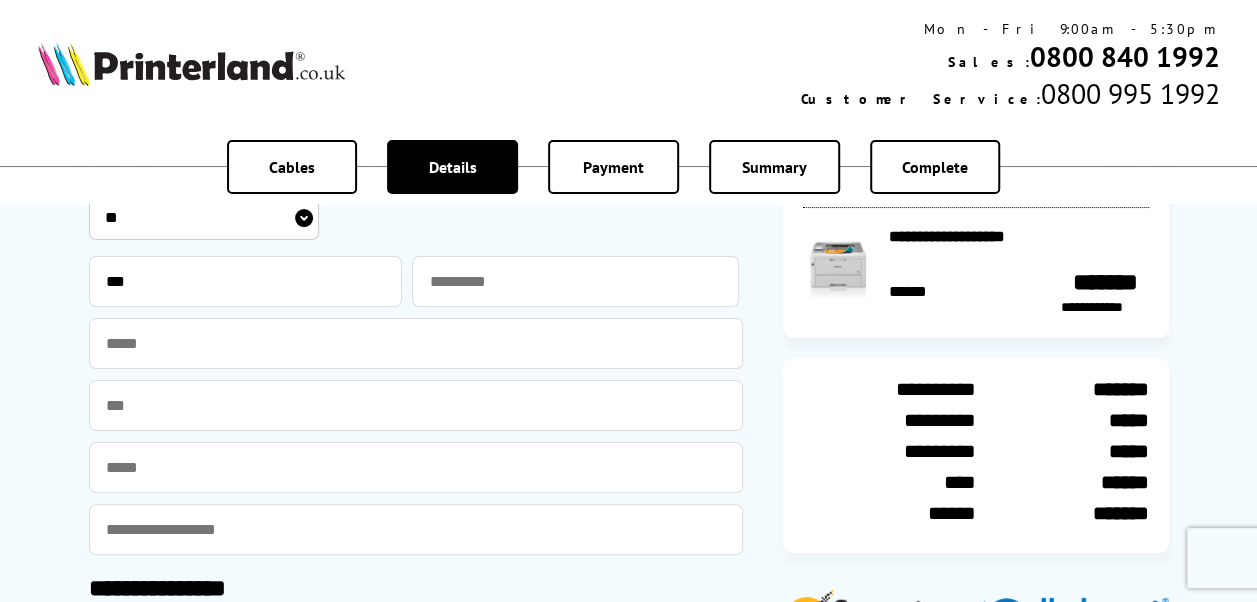 type on "*******" 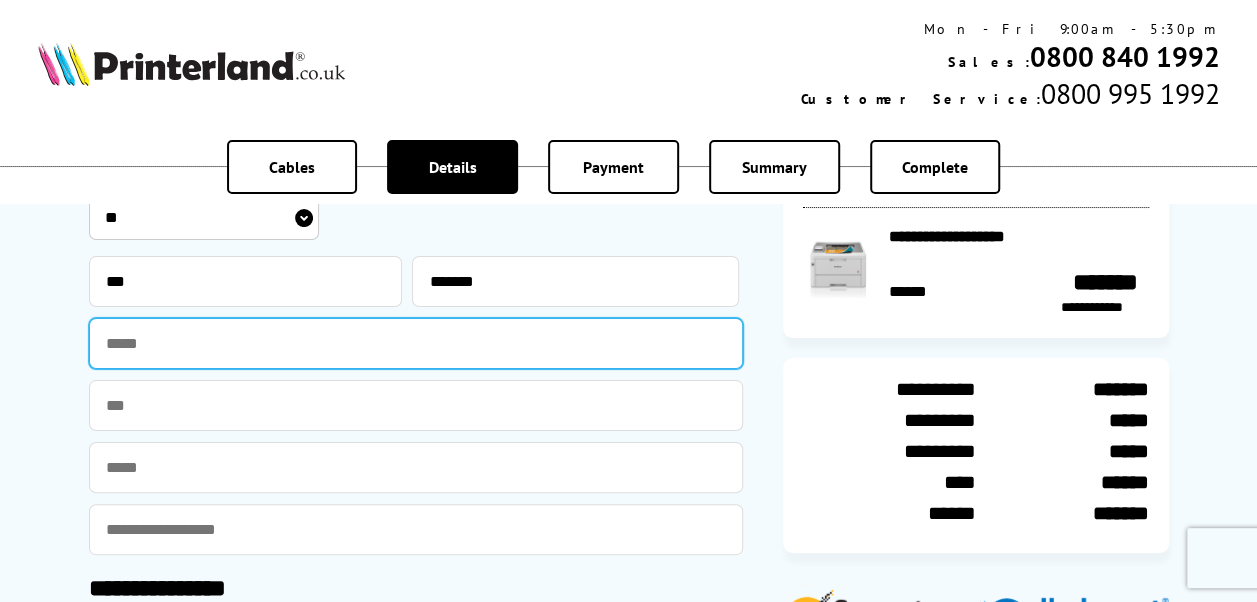type on "**********" 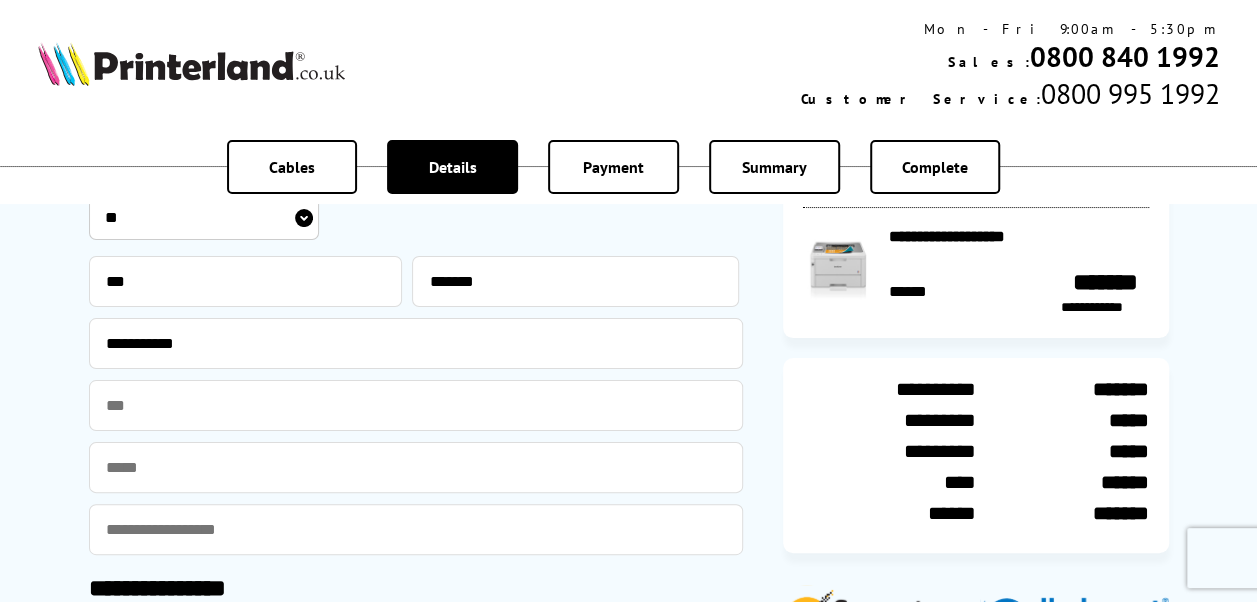 type on "**********" 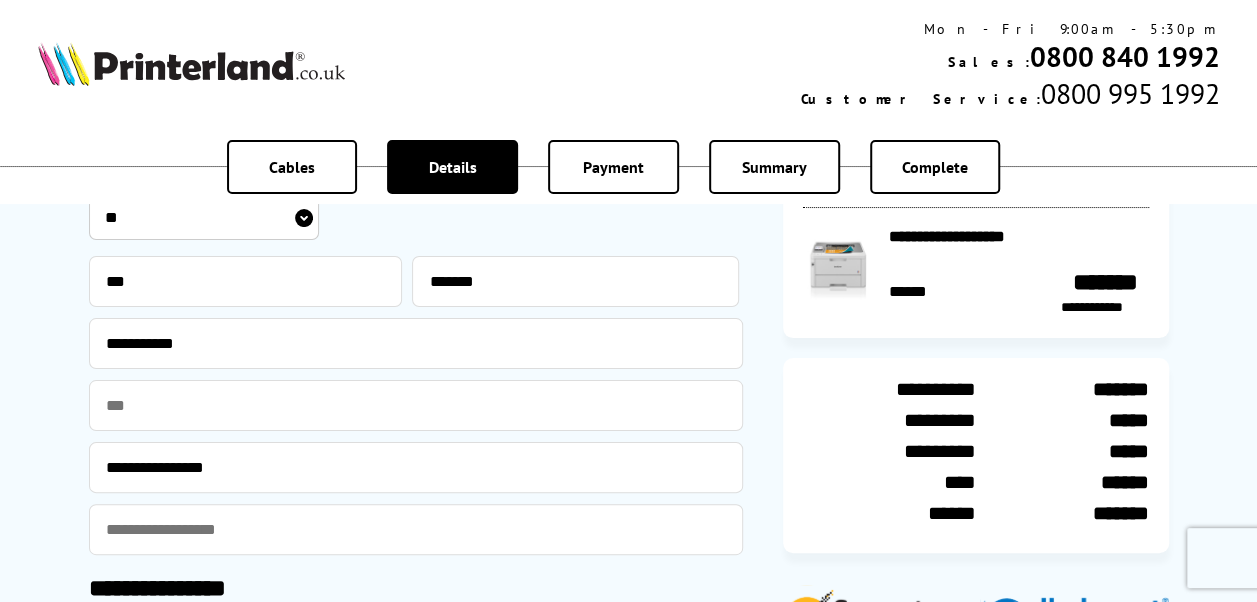 type on "**********" 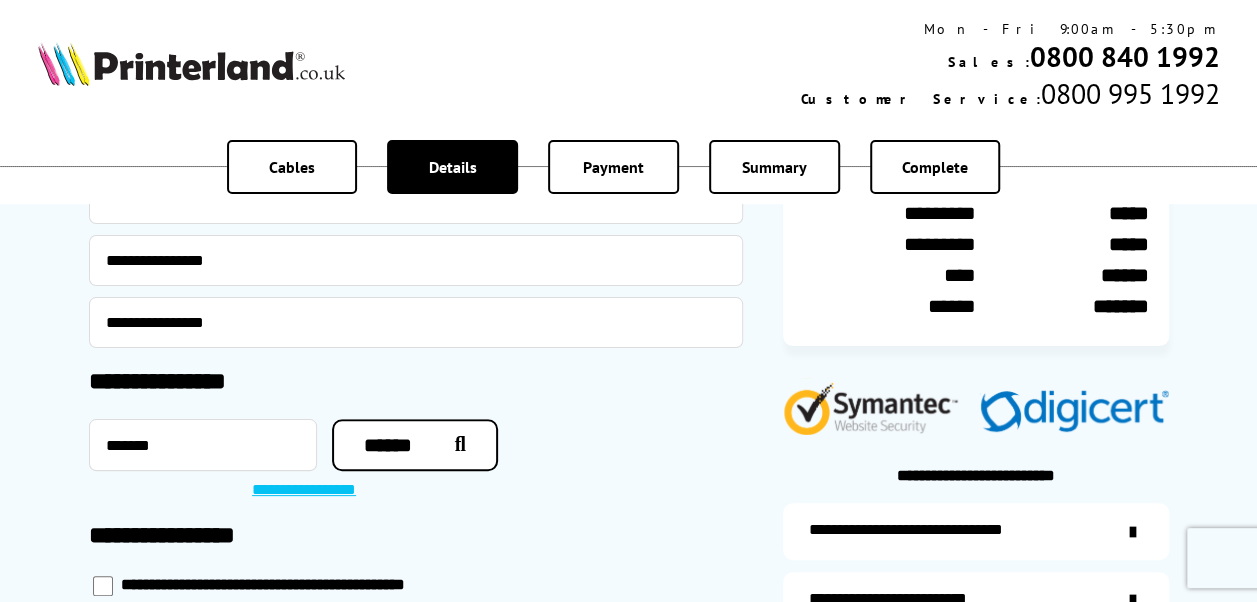 scroll, scrollTop: 500, scrollLeft: 0, axis: vertical 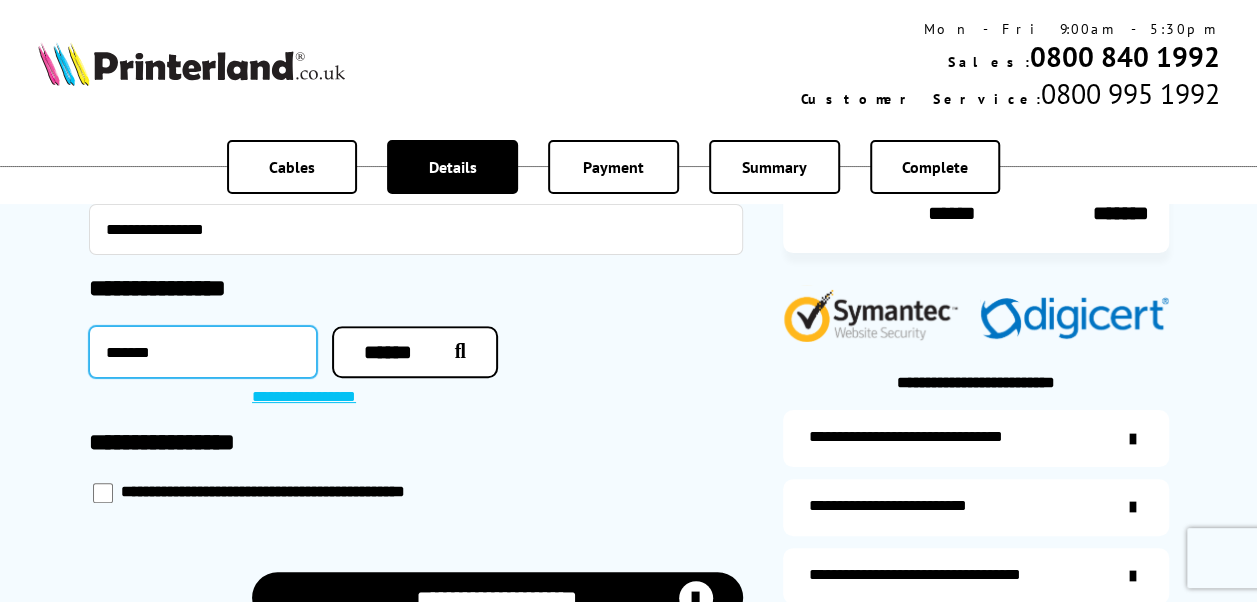 drag, startPoint x: 224, startPoint y: 362, endPoint x: 82, endPoint y: 349, distance: 142.59383 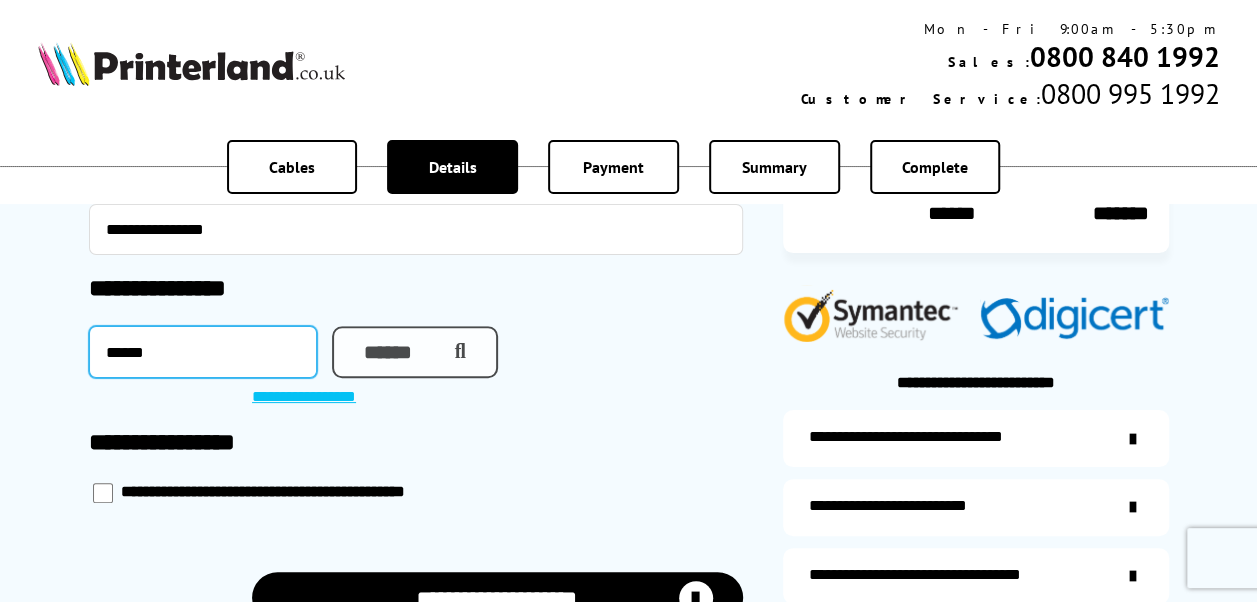 type on "******" 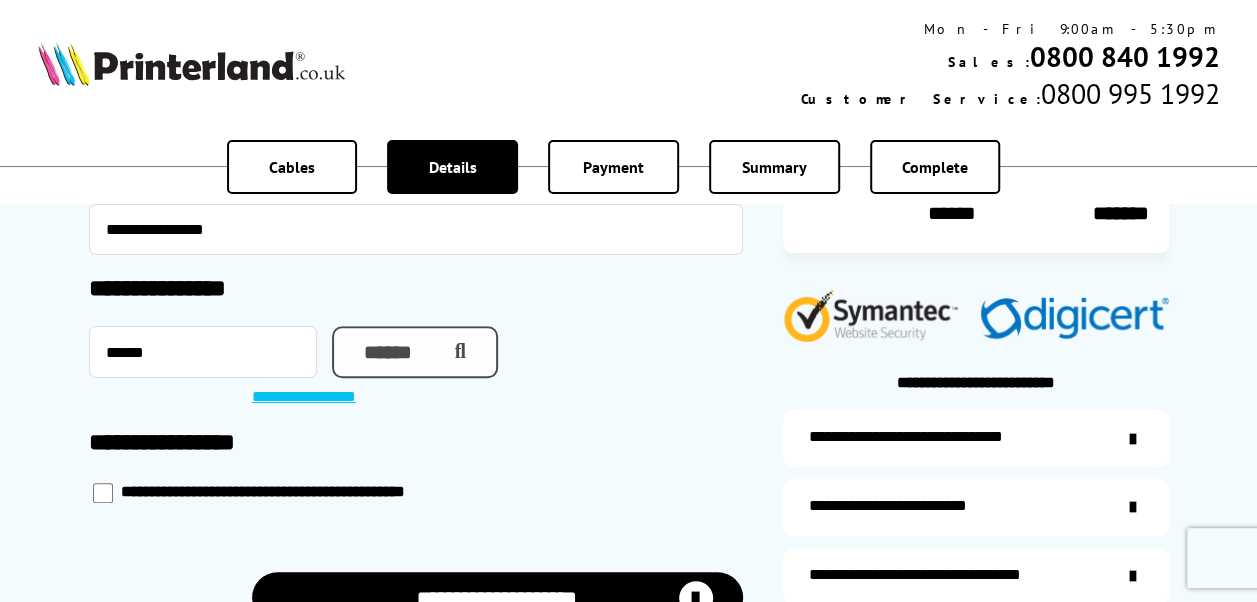 click on "******" at bounding box center [415, 352] 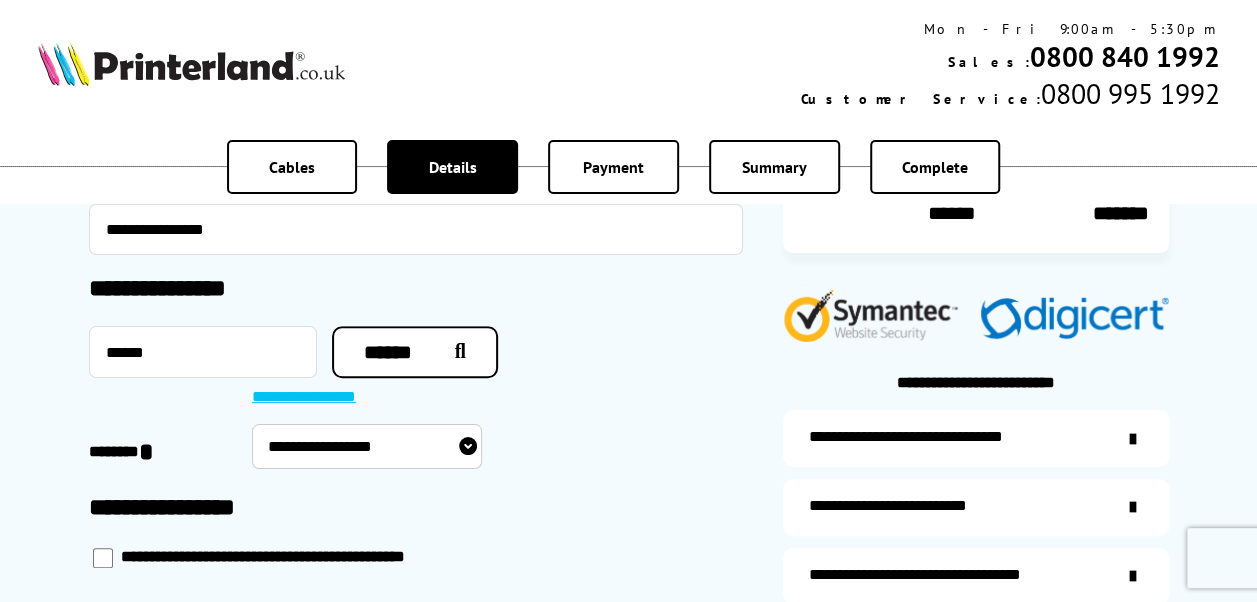 click on "**********" at bounding box center (367, 446) 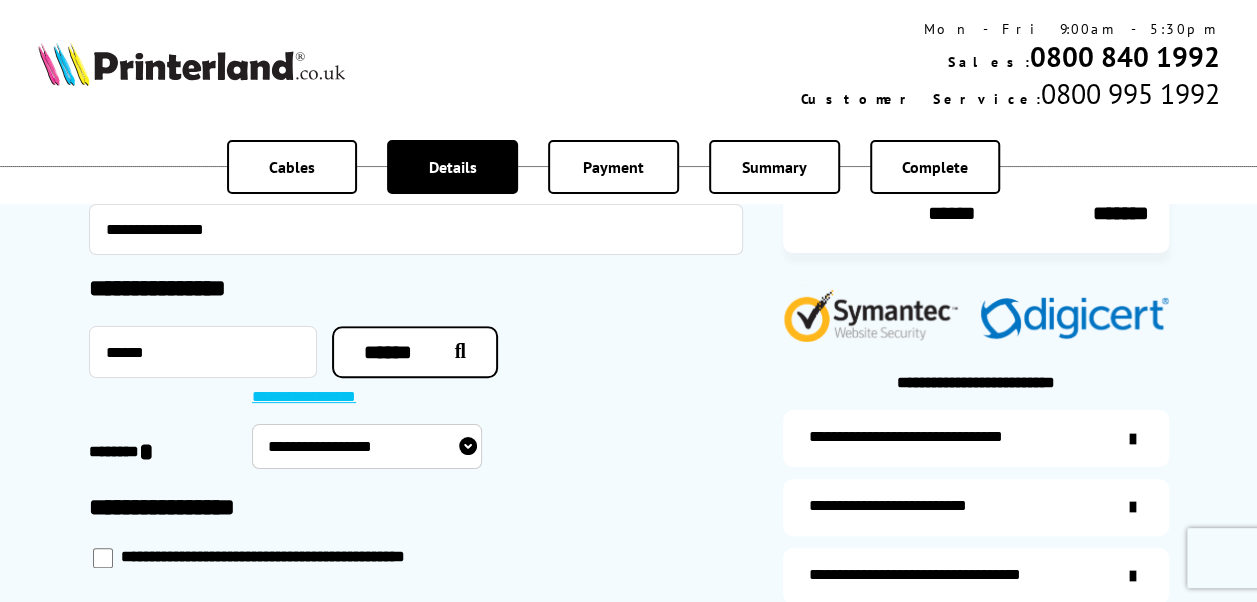 select on "**********" 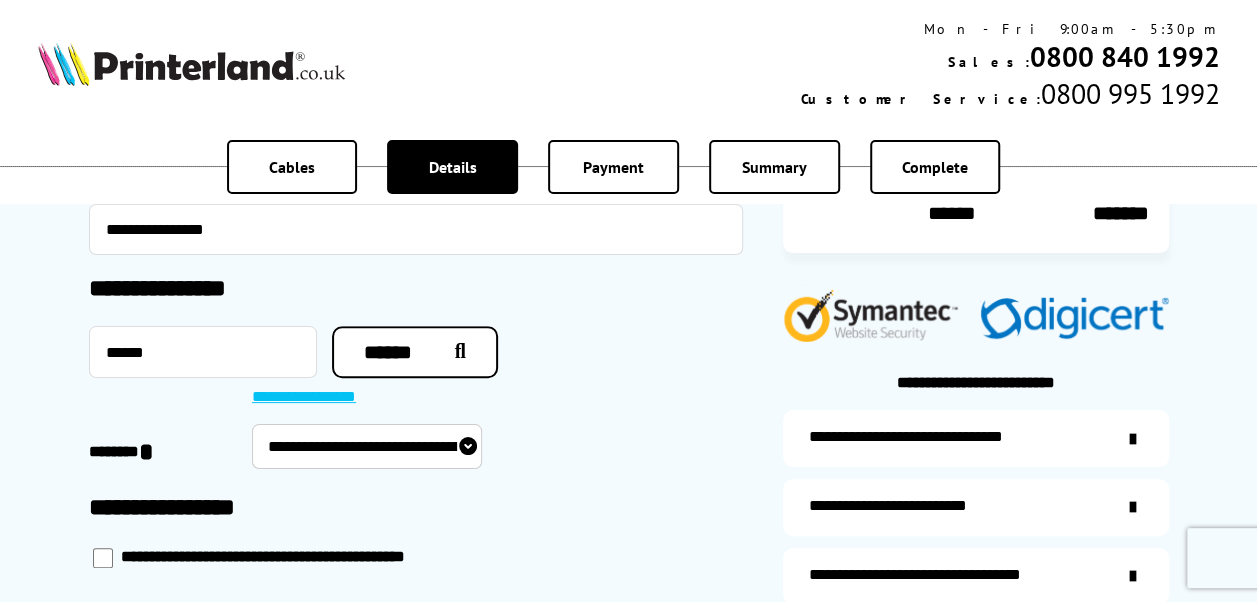 click on "**********" at bounding box center (367, 446) 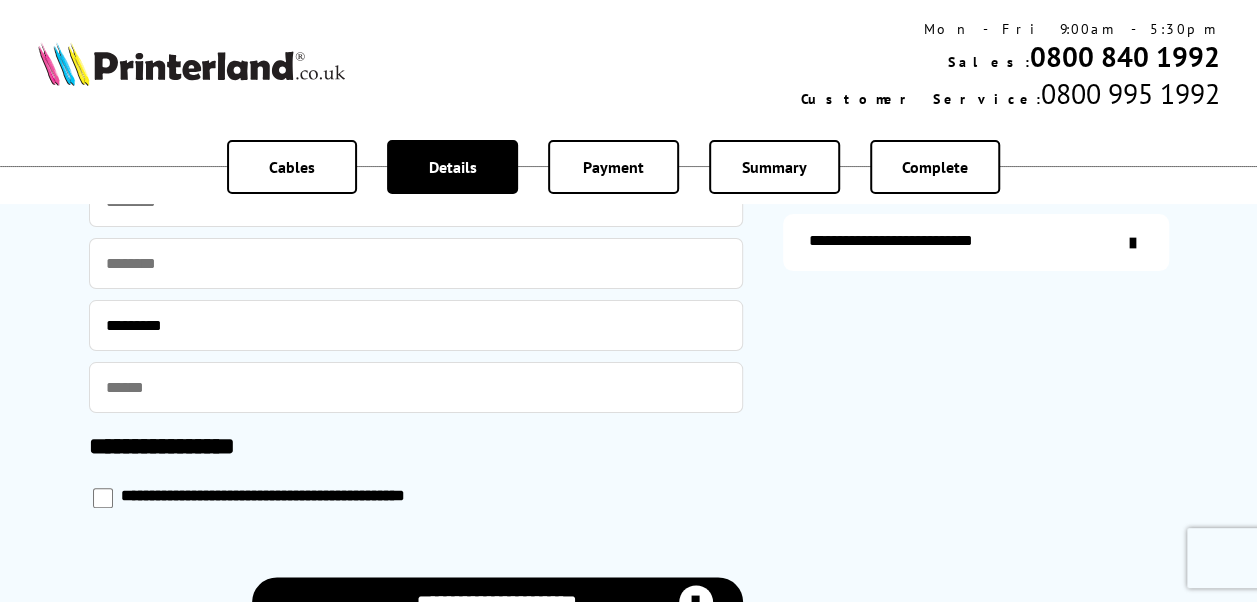 scroll, scrollTop: 1000, scrollLeft: 0, axis: vertical 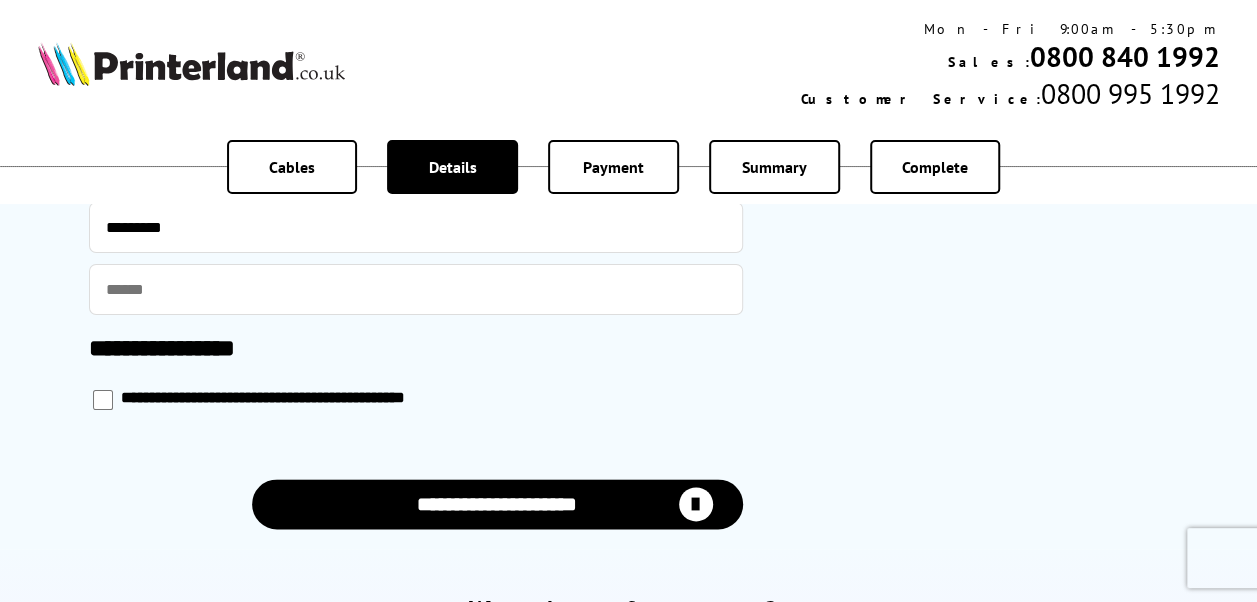 click on "**********" at bounding box center [497, 504] 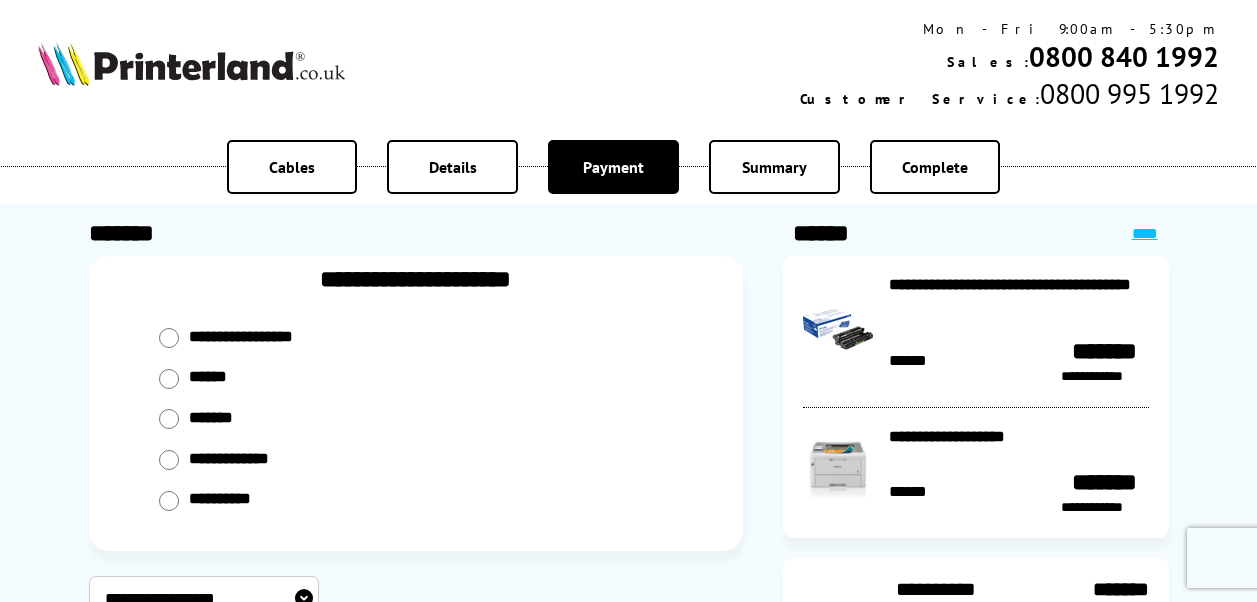 scroll, scrollTop: 0, scrollLeft: 0, axis: both 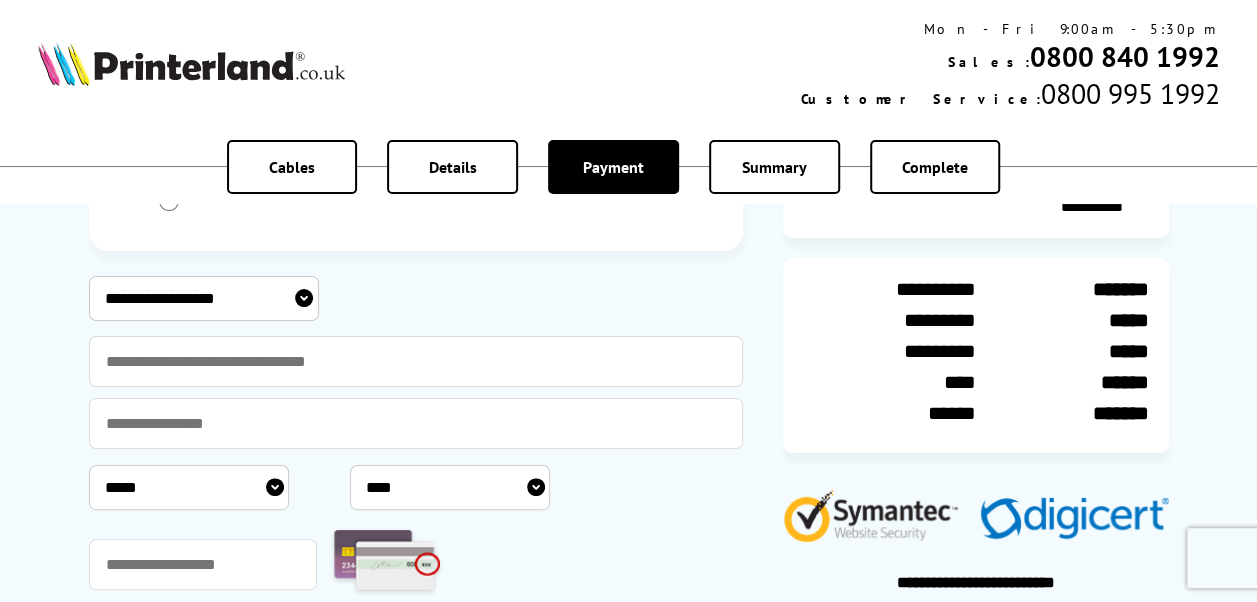 click on "**********" at bounding box center [204, 298] 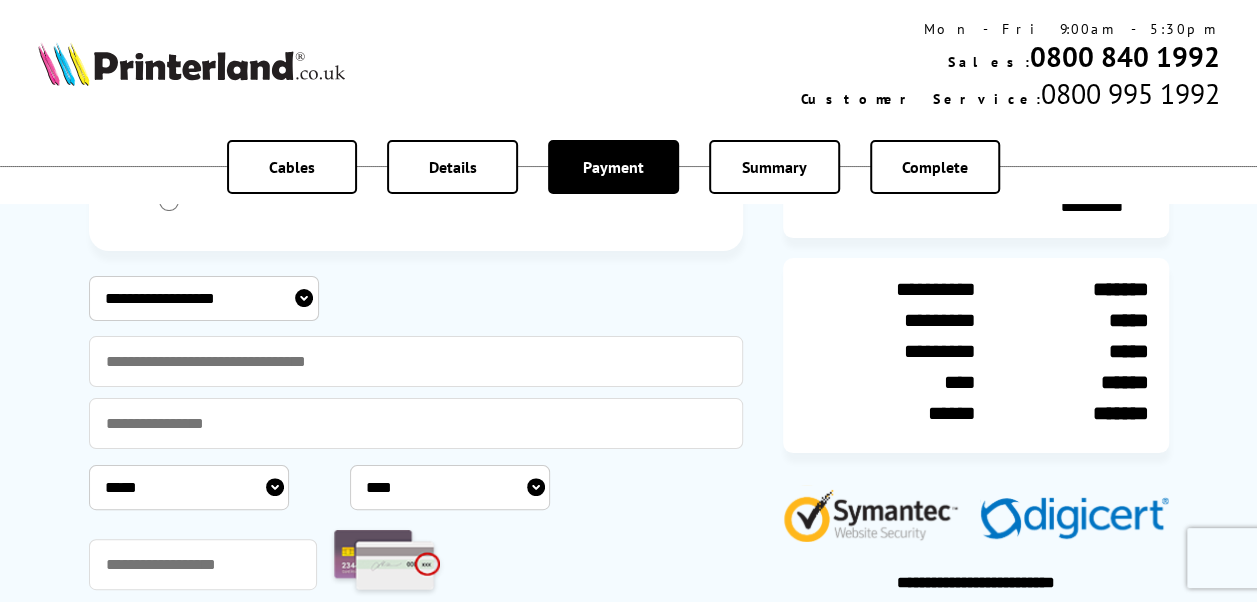 select on "****" 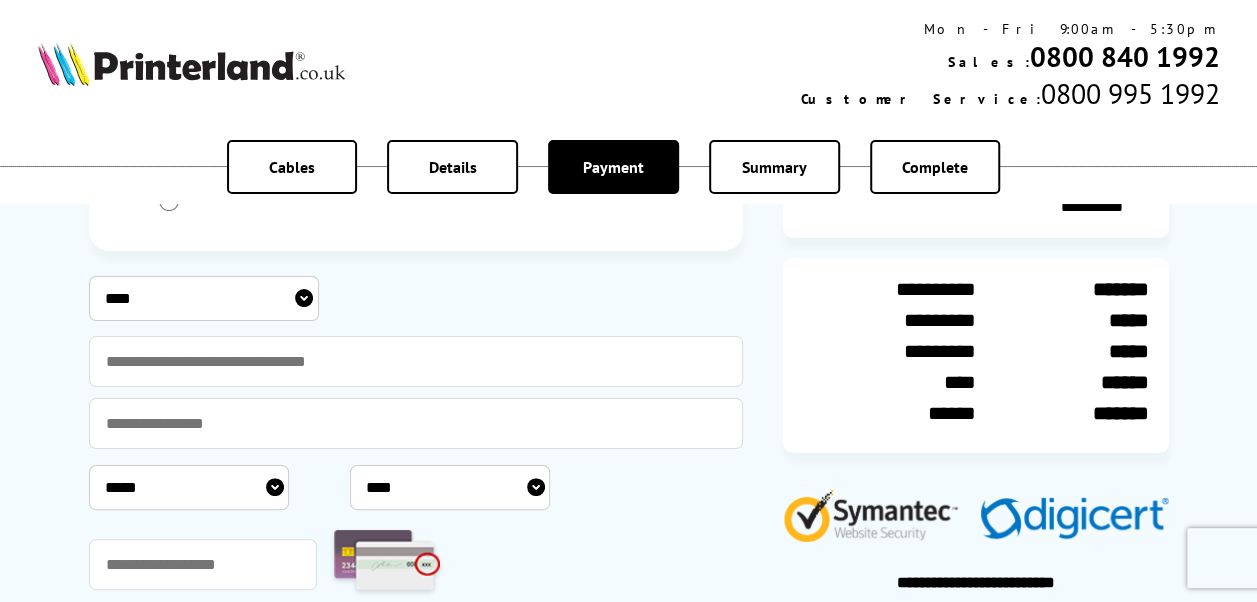 click on "**********" at bounding box center (204, 298) 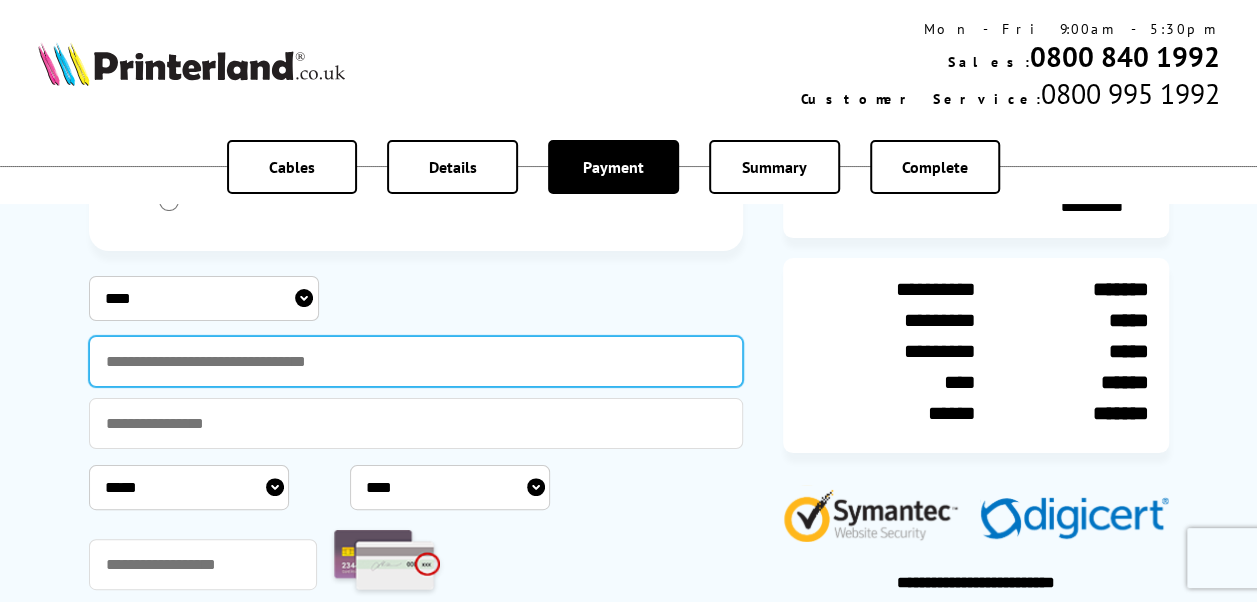 click at bounding box center (416, 361) 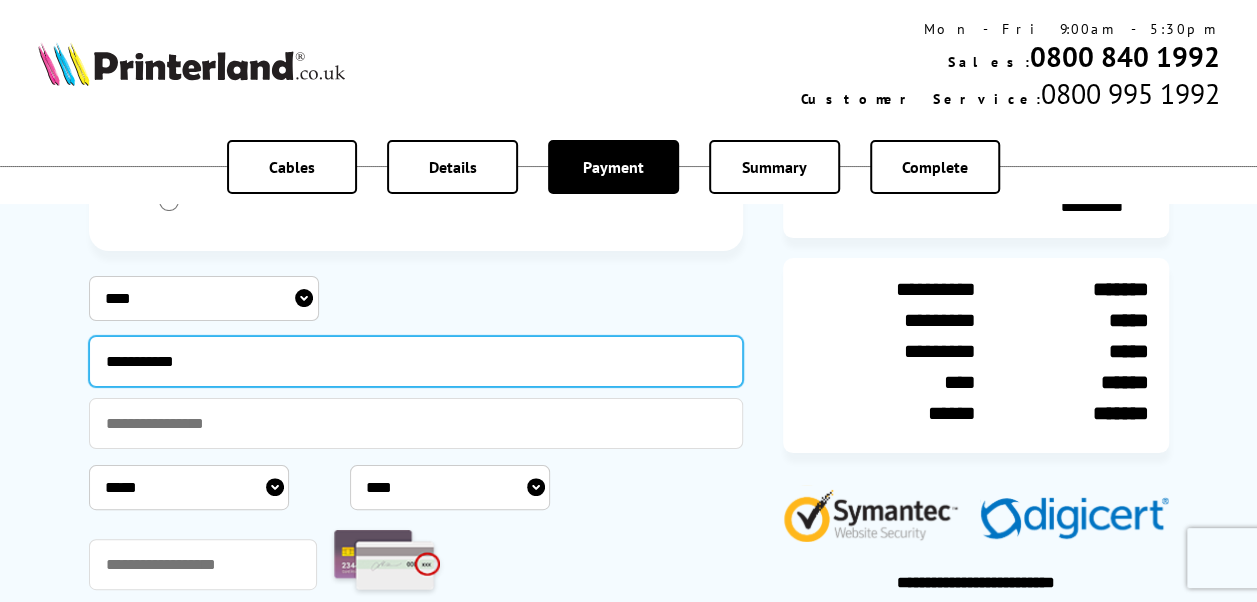 type on "**********" 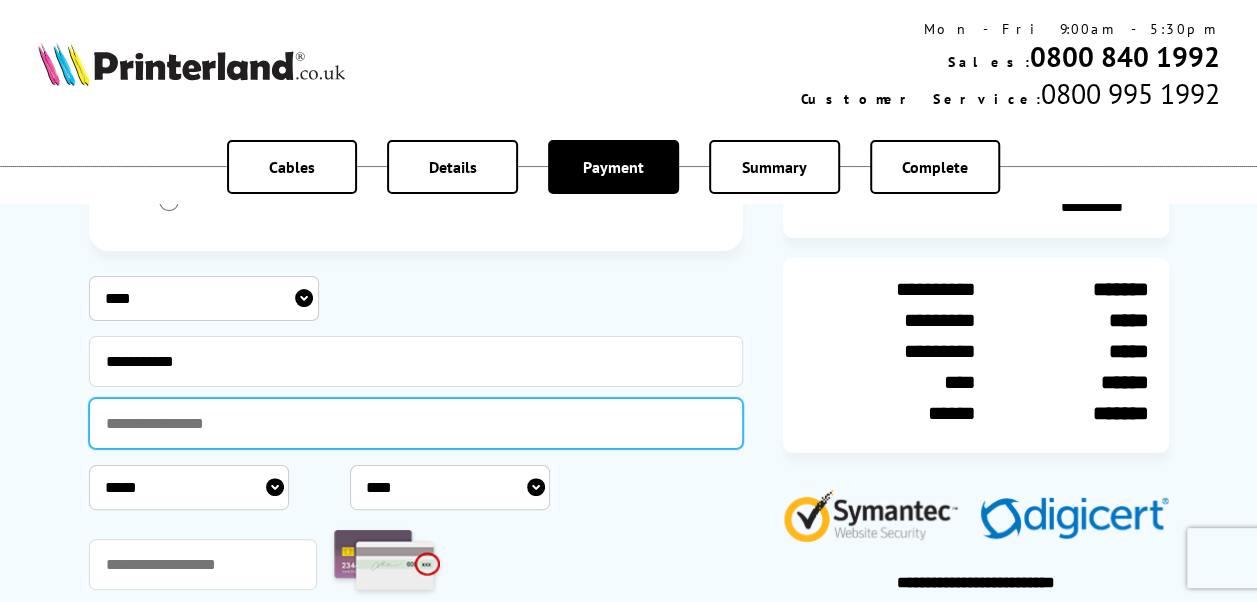 click at bounding box center [416, 423] 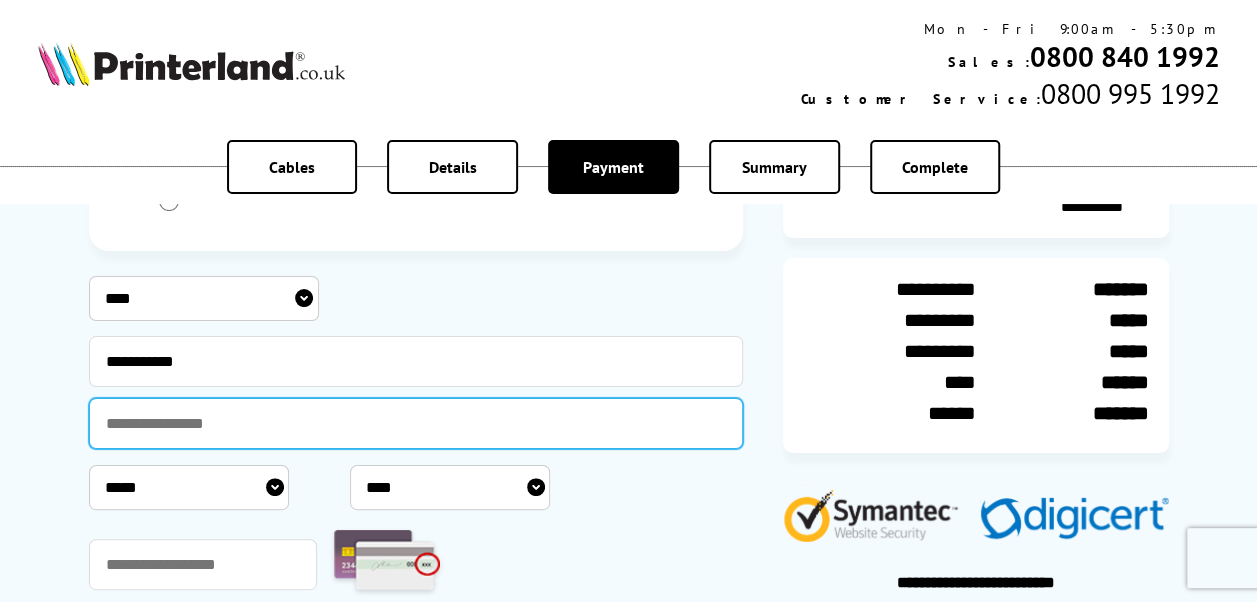 click at bounding box center (416, 423) 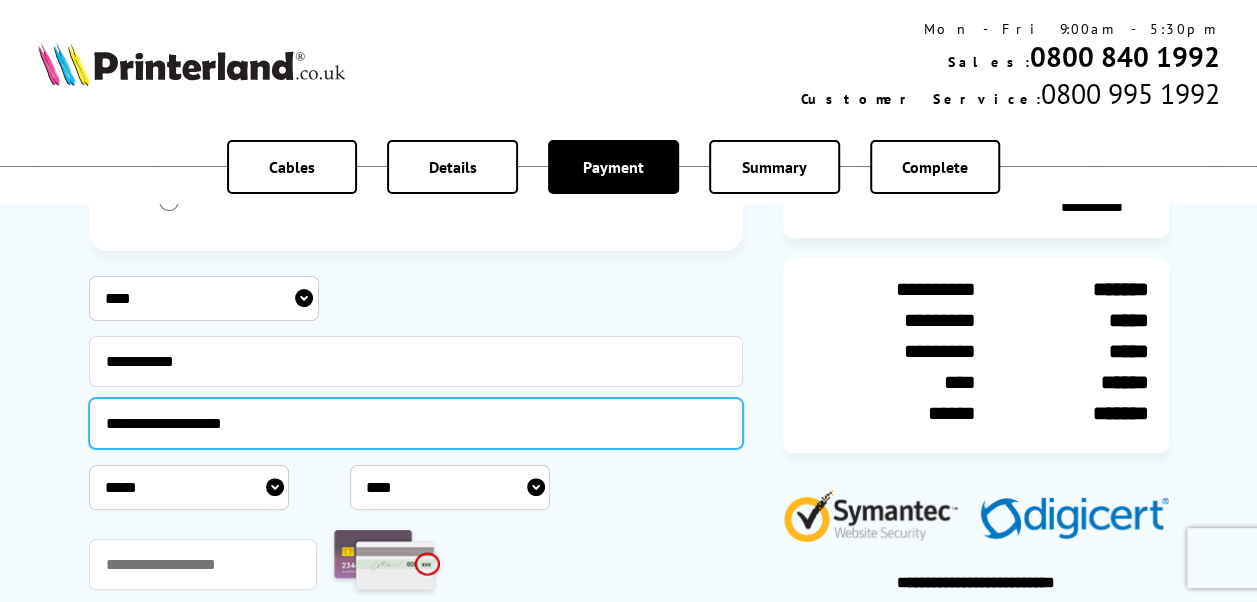 type on "**********" 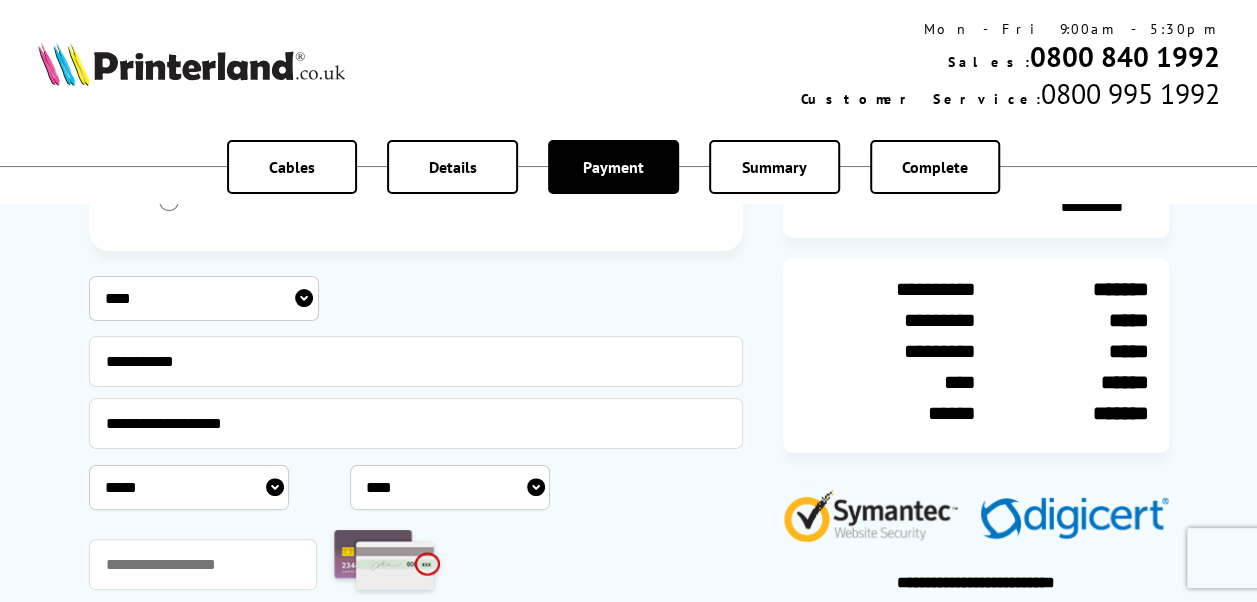 click on "*****
*
*
*
*
*
*
*
*
*
**
**
**" at bounding box center (189, 487) 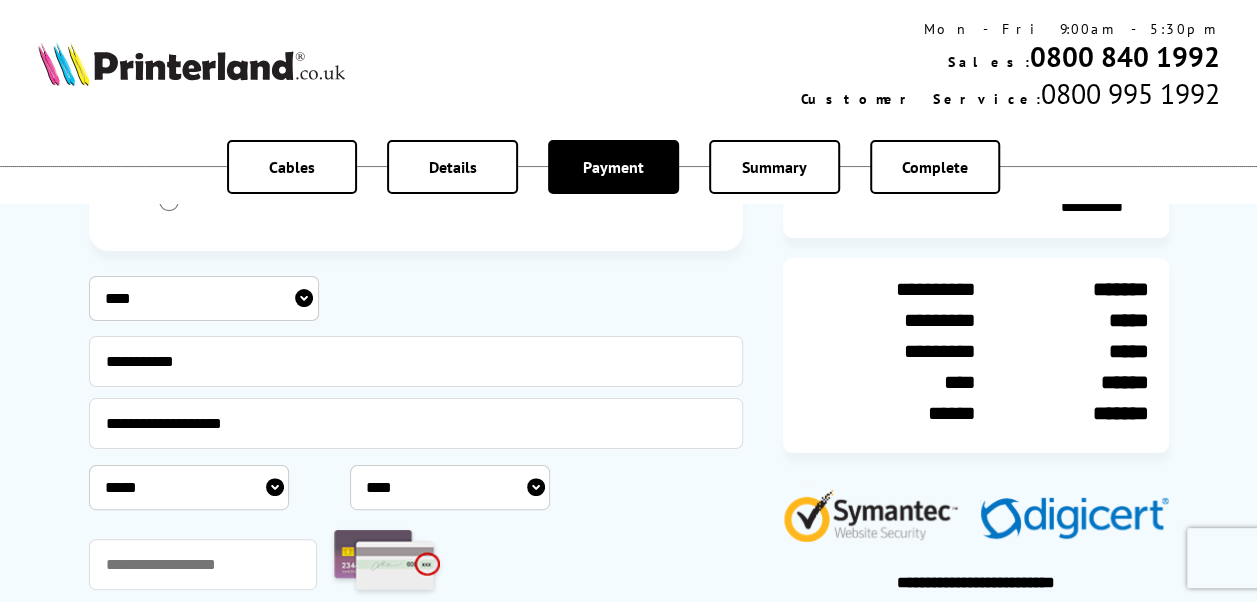 select on "*" 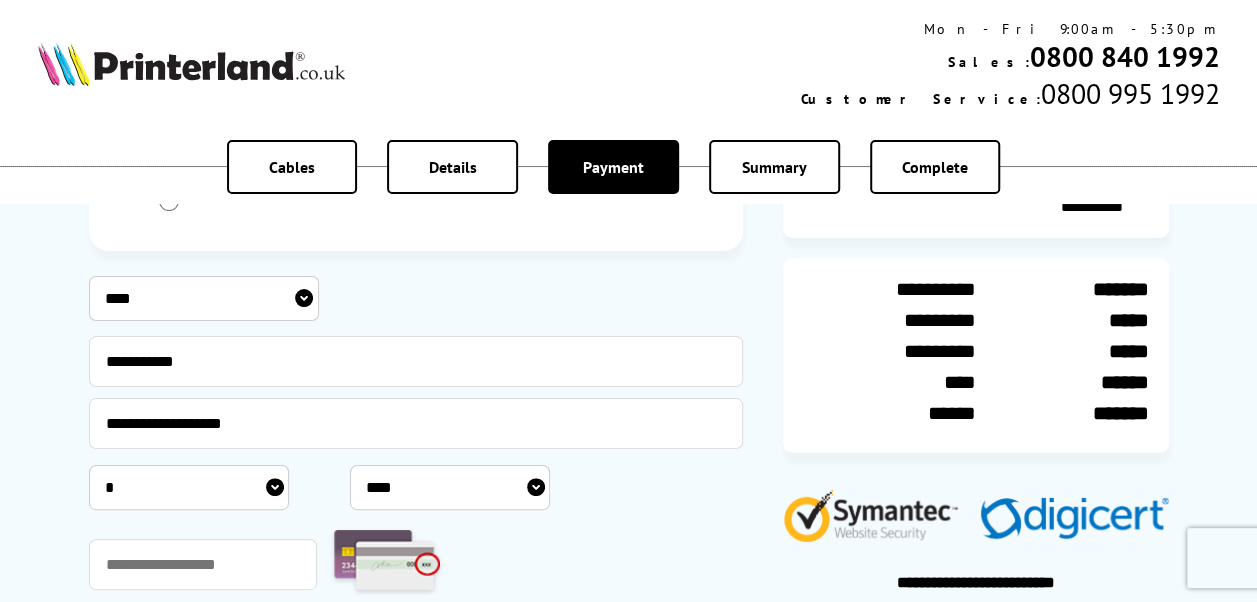 click on "*****
*
*
*
*
*
*
*
*
*
**
**
**" at bounding box center (189, 487) 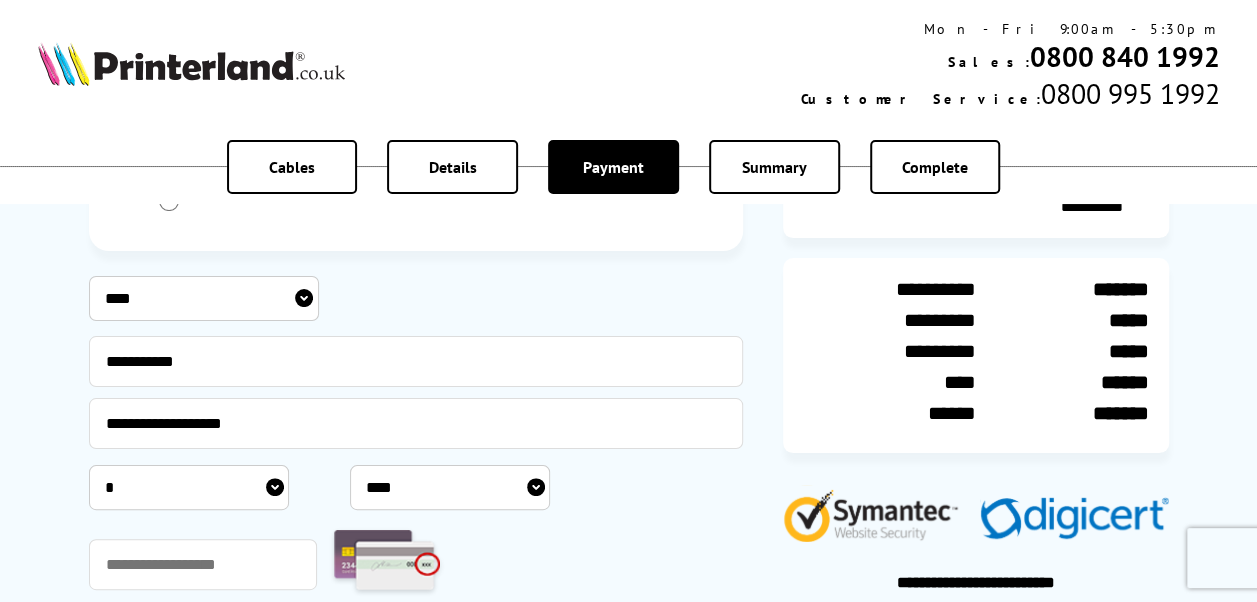 click on "****
****
****
****
****
****
****
****
****
****
****
****
****
****
****
****
****
****
****
****
****
****" at bounding box center [450, 487] 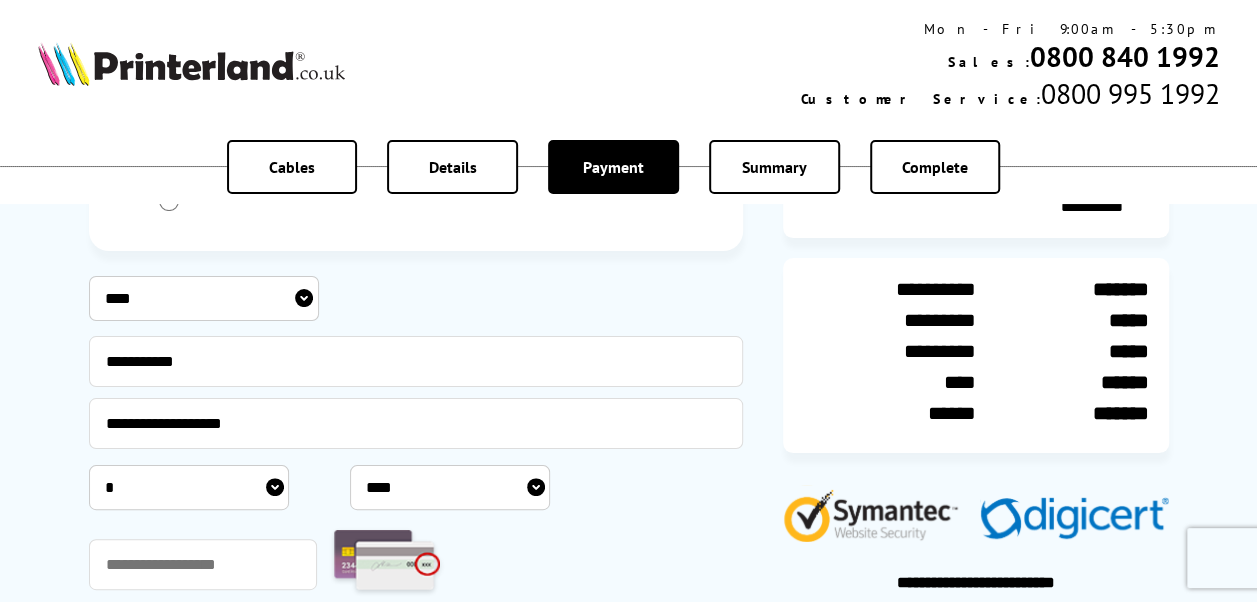 select on "****" 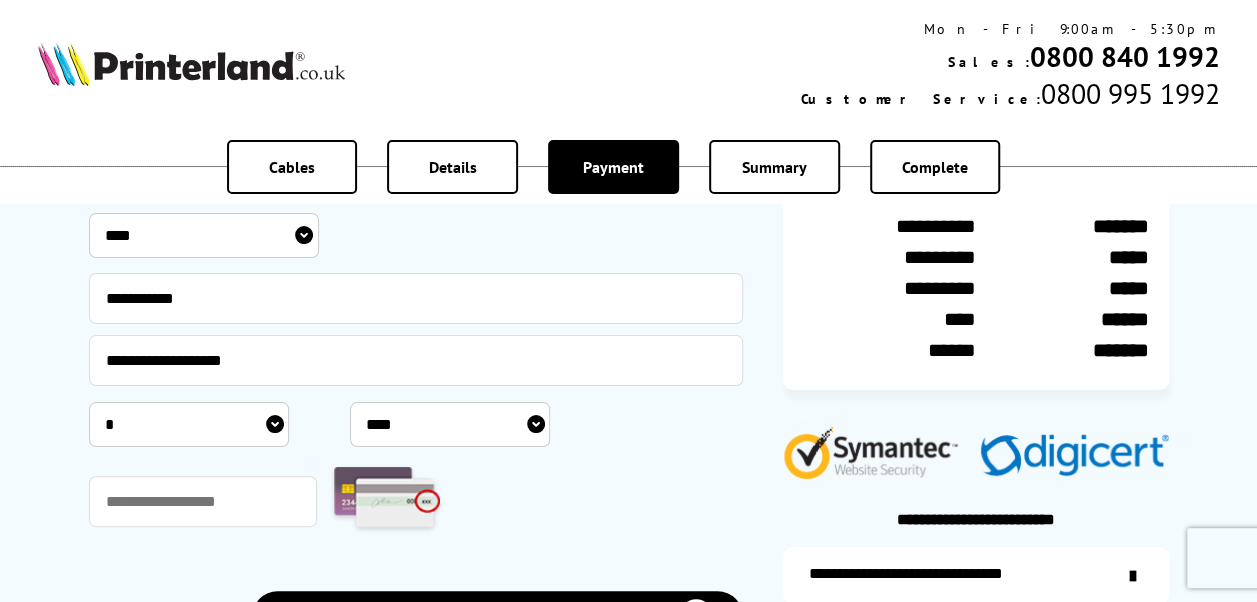 scroll, scrollTop: 500, scrollLeft: 0, axis: vertical 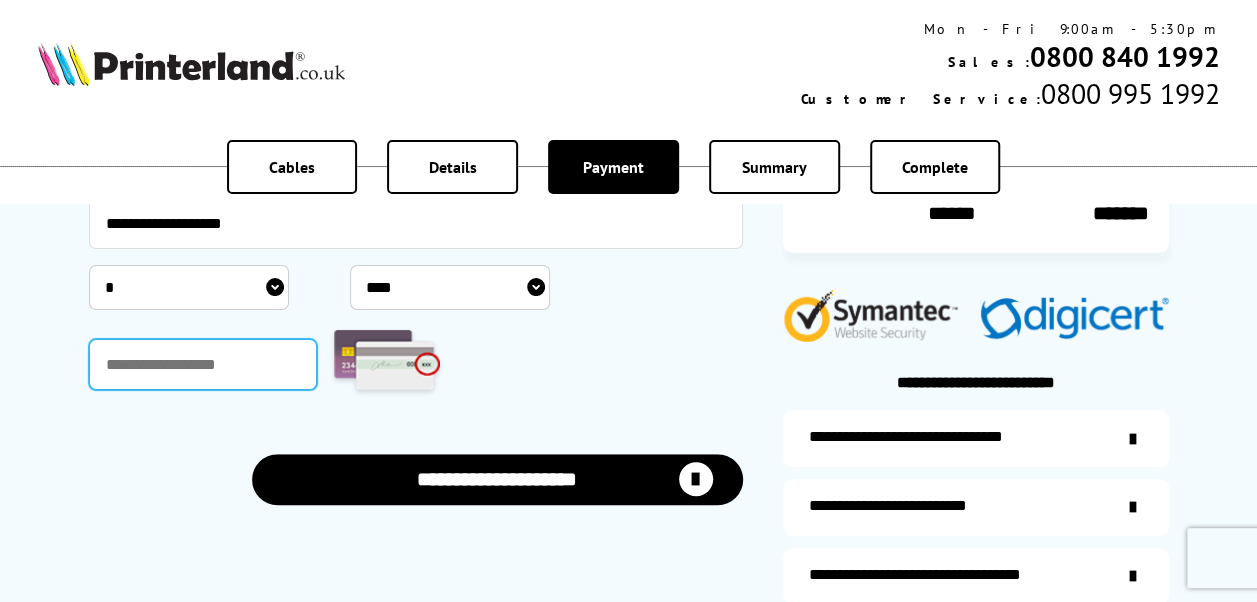 click at bounding box center (203, 364) 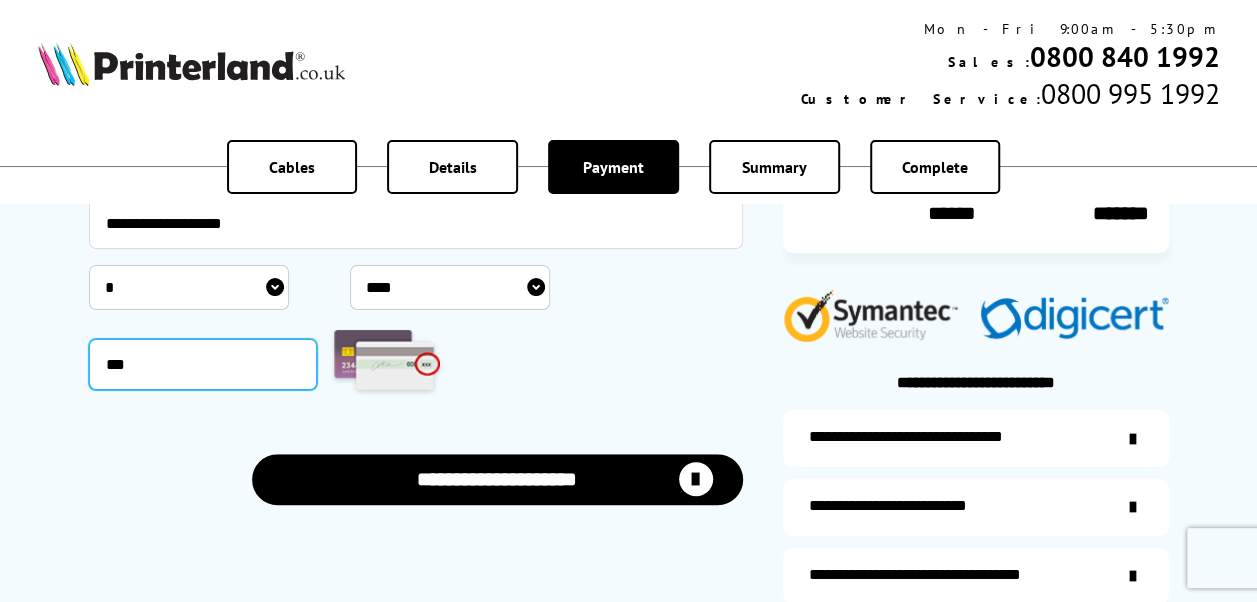 type on "***" 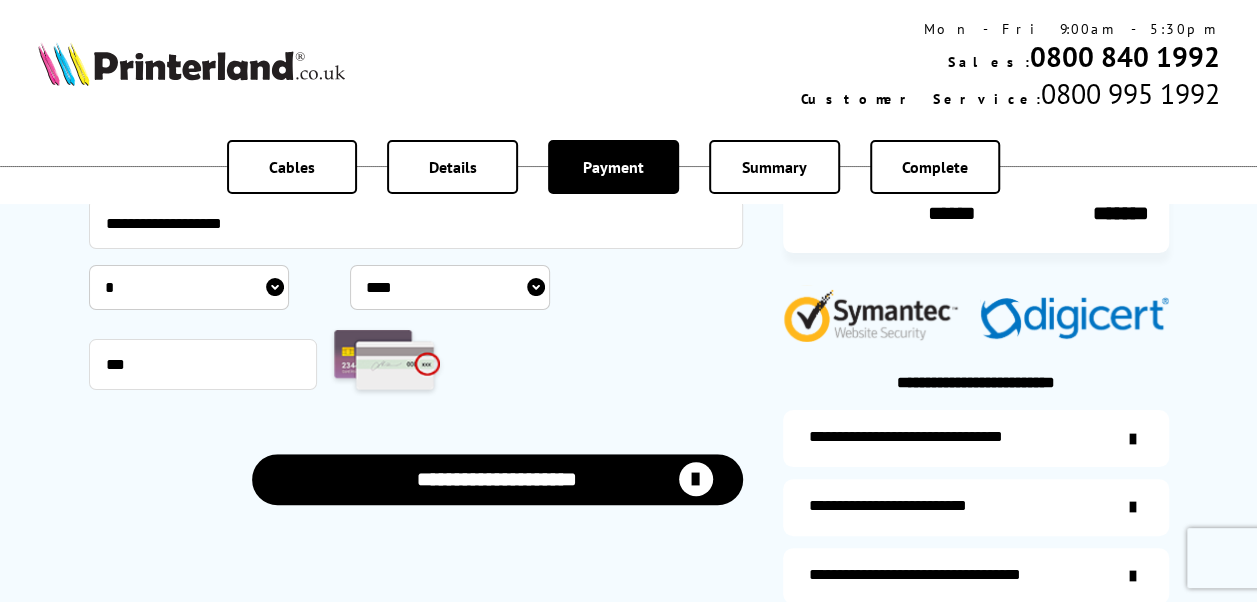 click on "***" at bounding box center (416, 364) 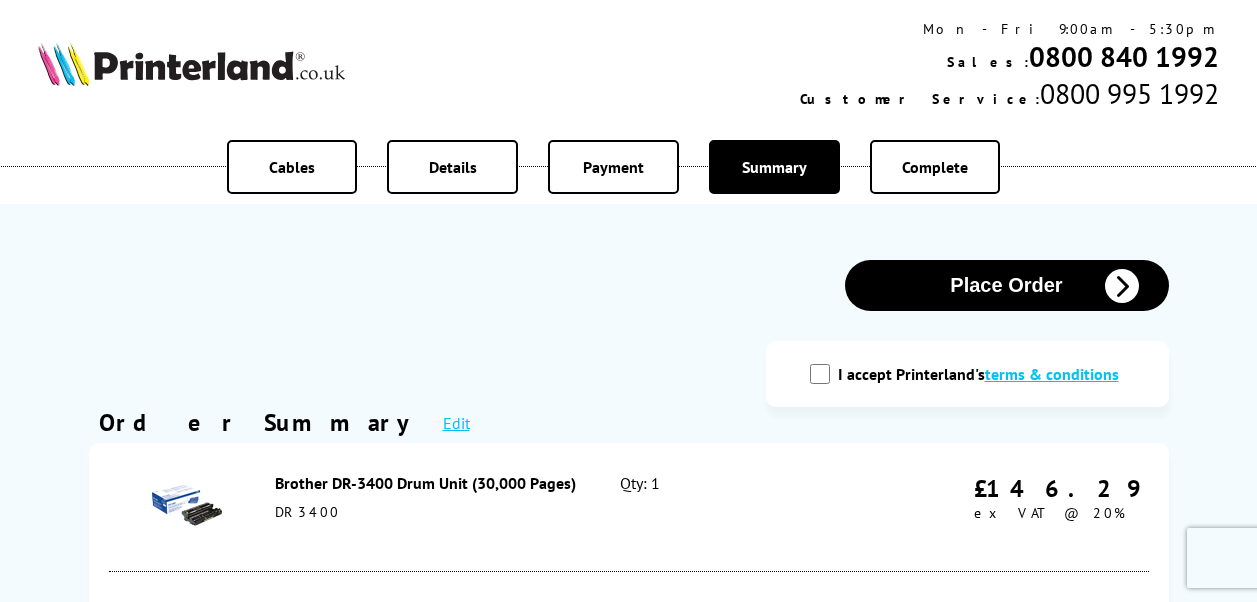 scroll, scrollTop: 0, scrollLeft: 0, axis: both 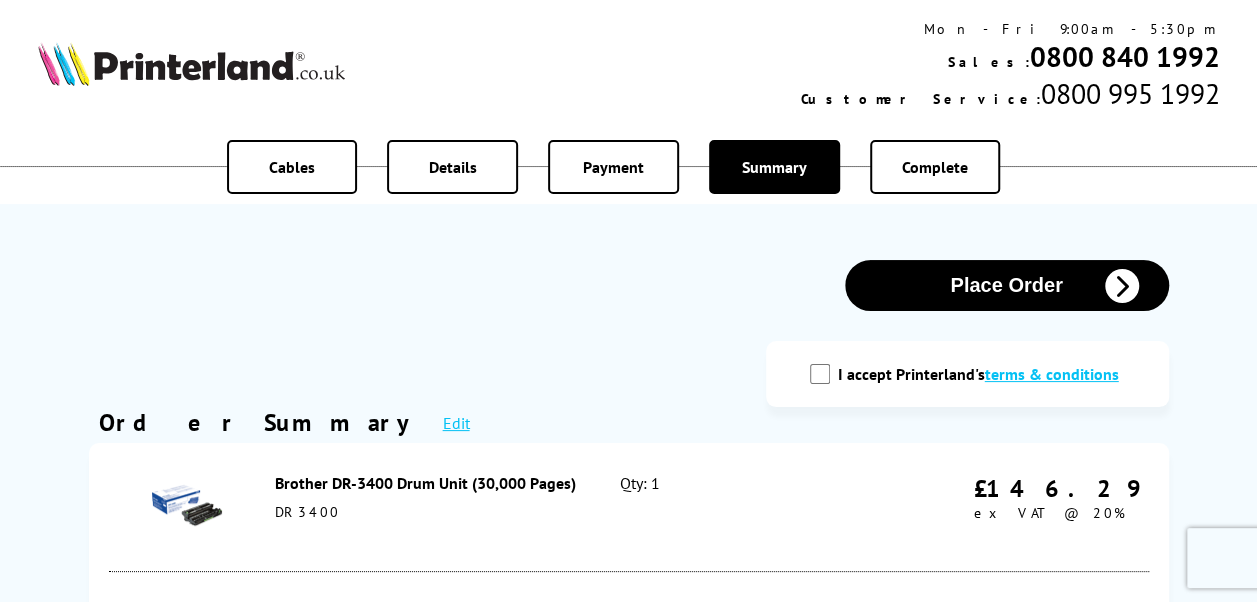 click on "I accept Printerland's  terms & conditions" at bounding box center [967, 374] 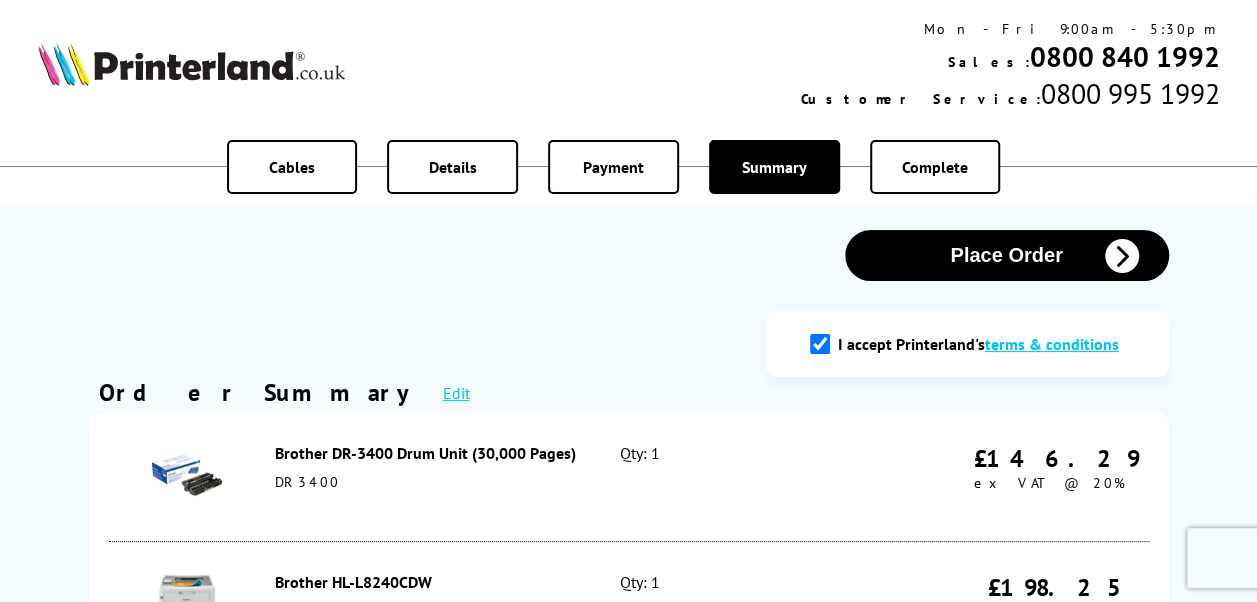 scroll, scrollTop: 0, scrollLeft: 0, axis: both 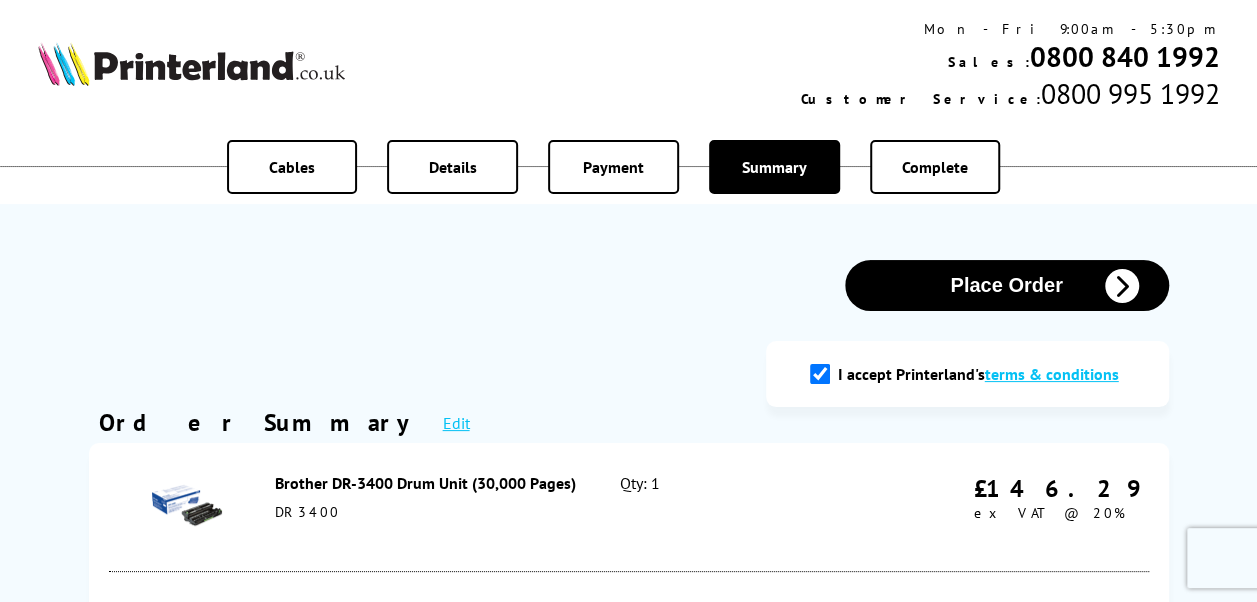 click on "Place Order" at bounding box center [1007, 285] 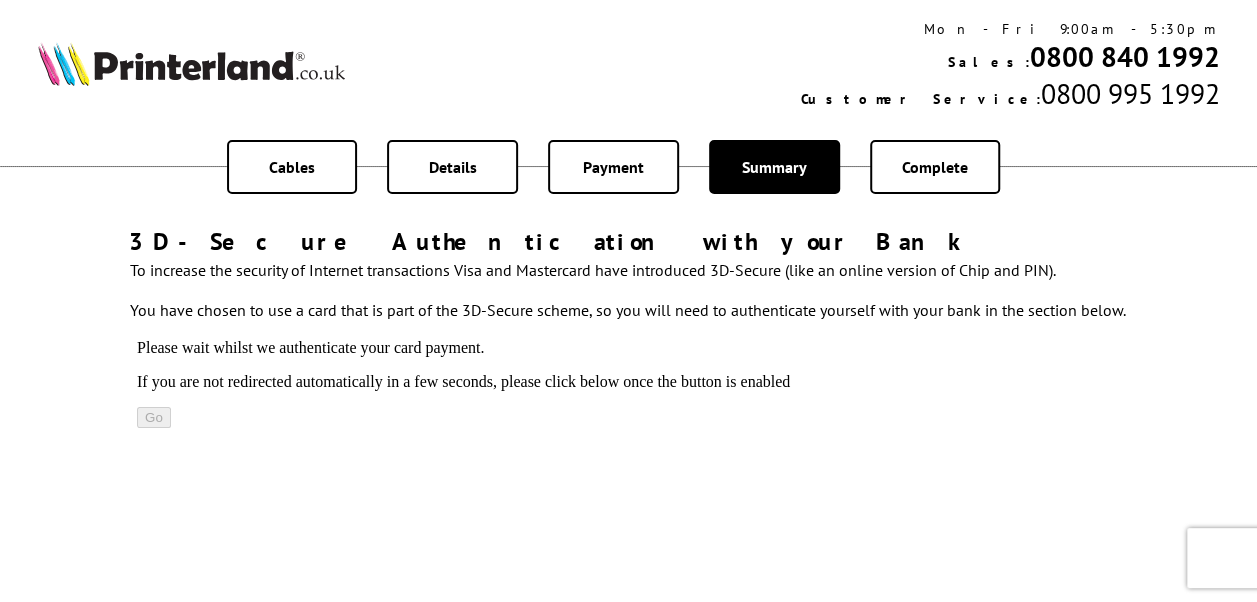 scroll, scrollTop: 0, scrollLeft: 0, axis: both 